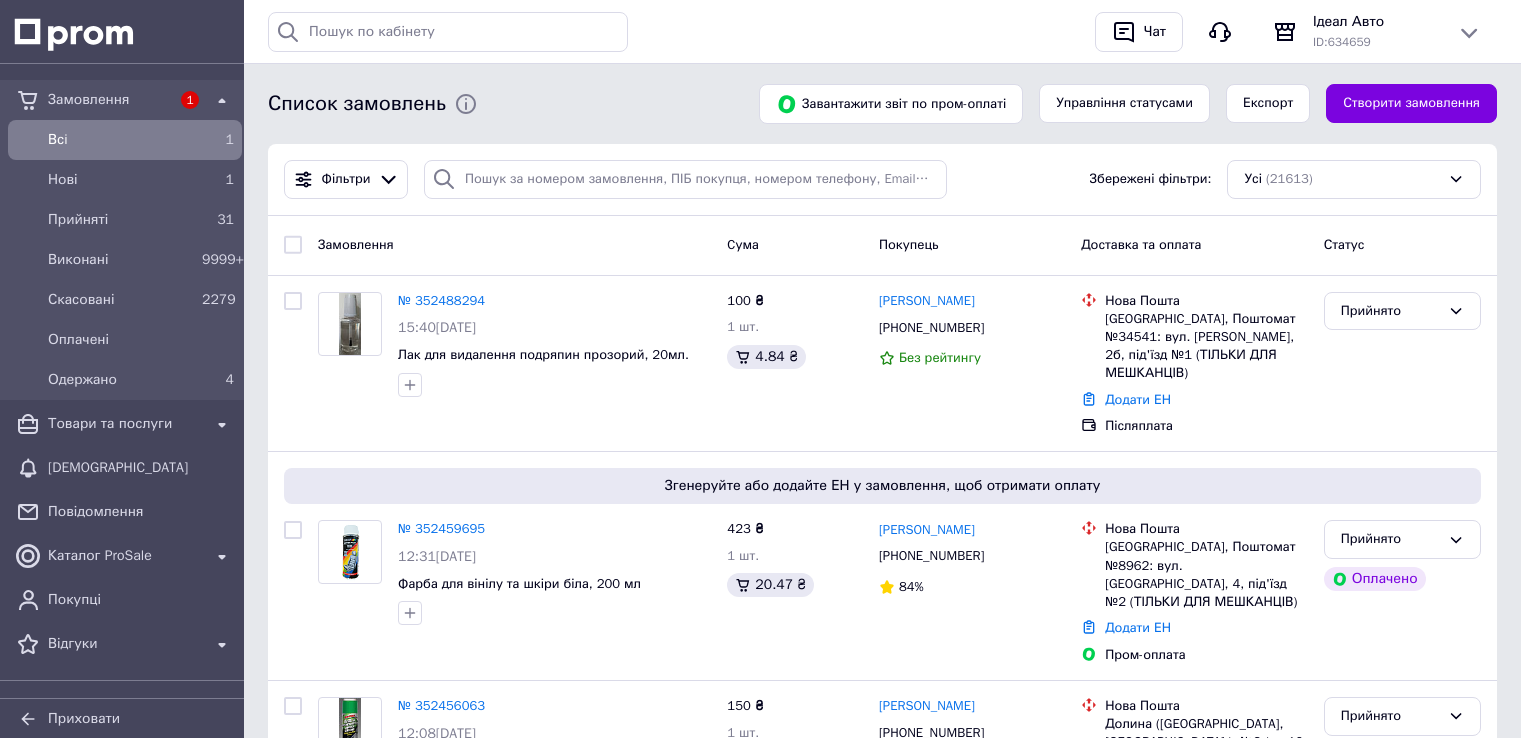 scroll, scrollTop: 0, scrollLeft: 0, axis: both 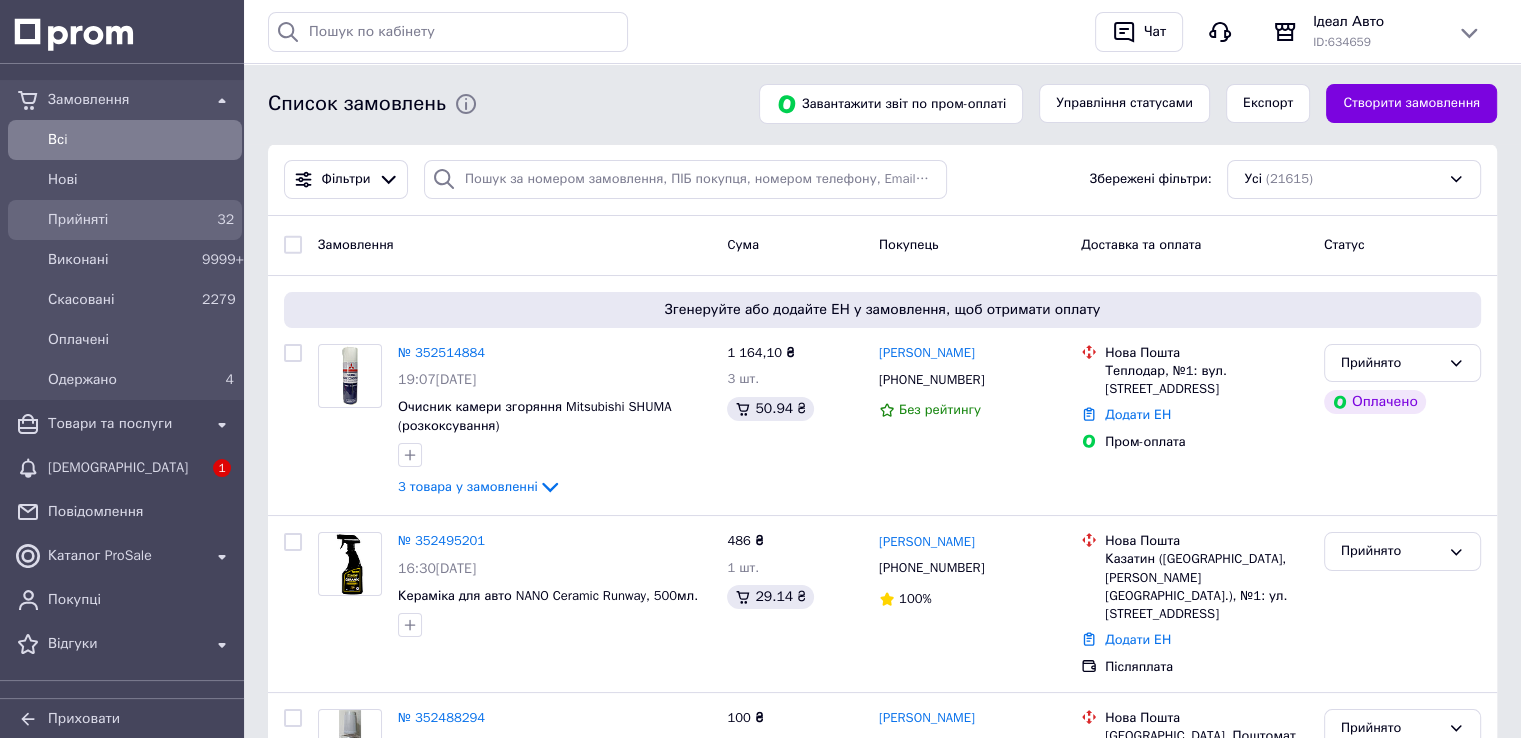 click on "Прийняті" at bounding box center (121, 220) 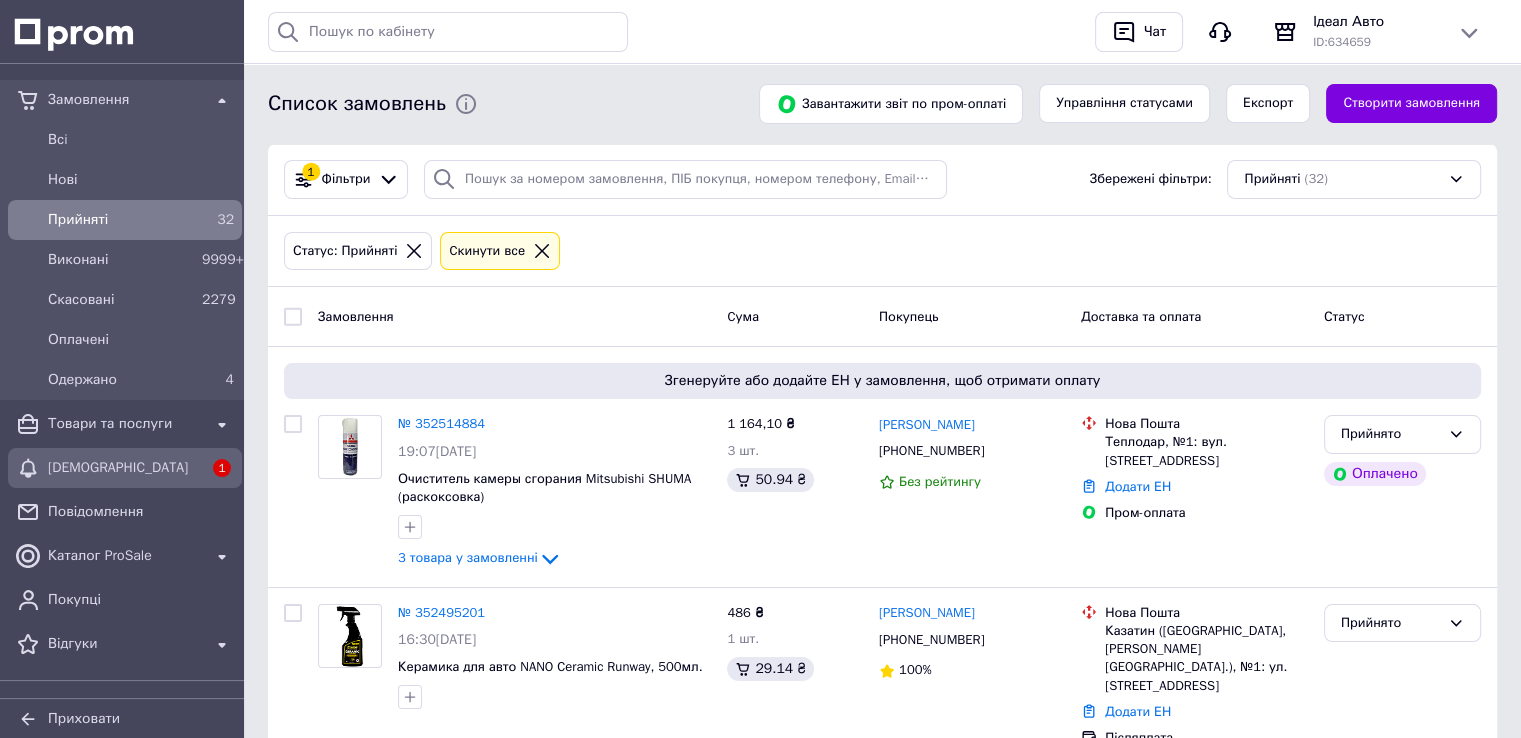 click on "[DEMOGRAPHIC_DATA]" at bounding box center (125, 468) 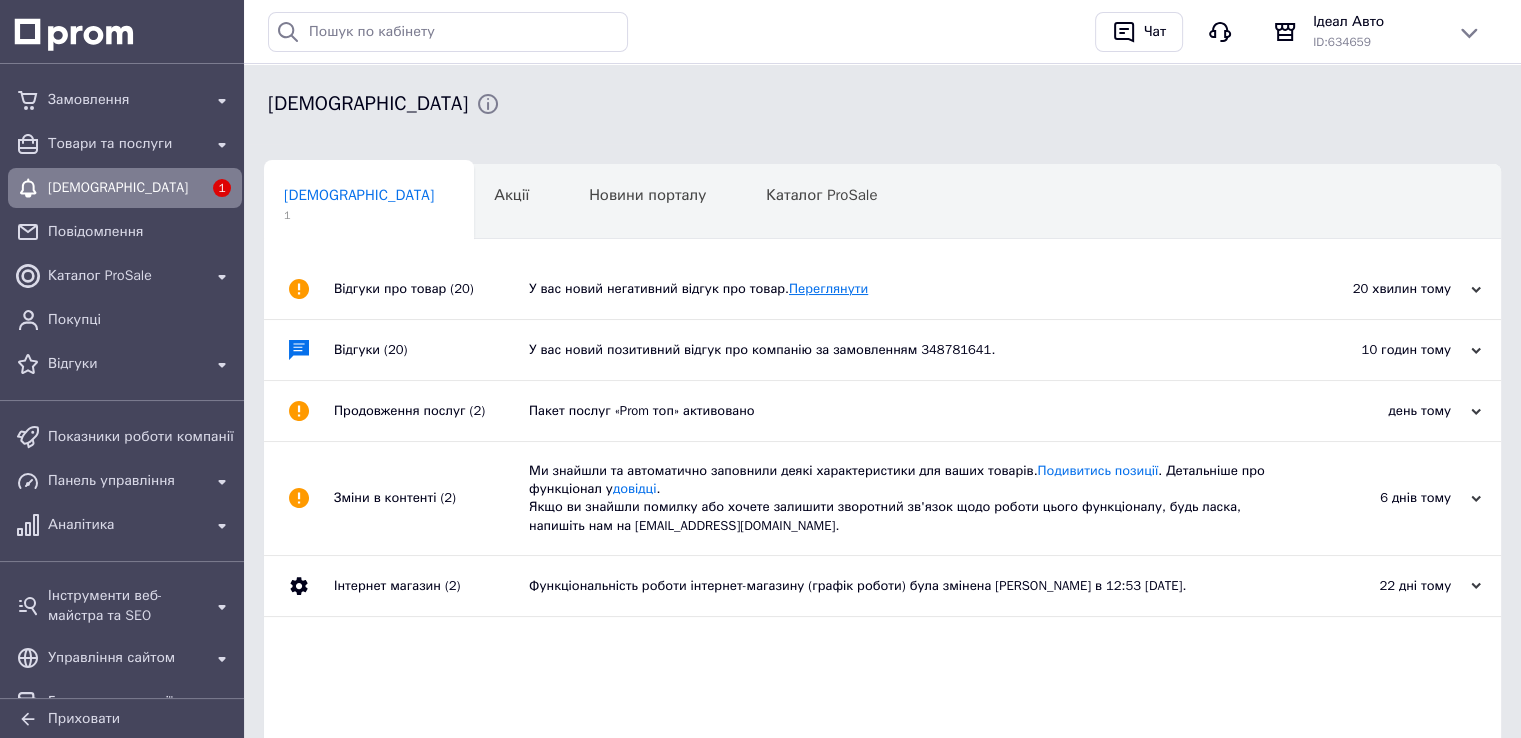click on "Переглянути" at bounding box center (828, 288) 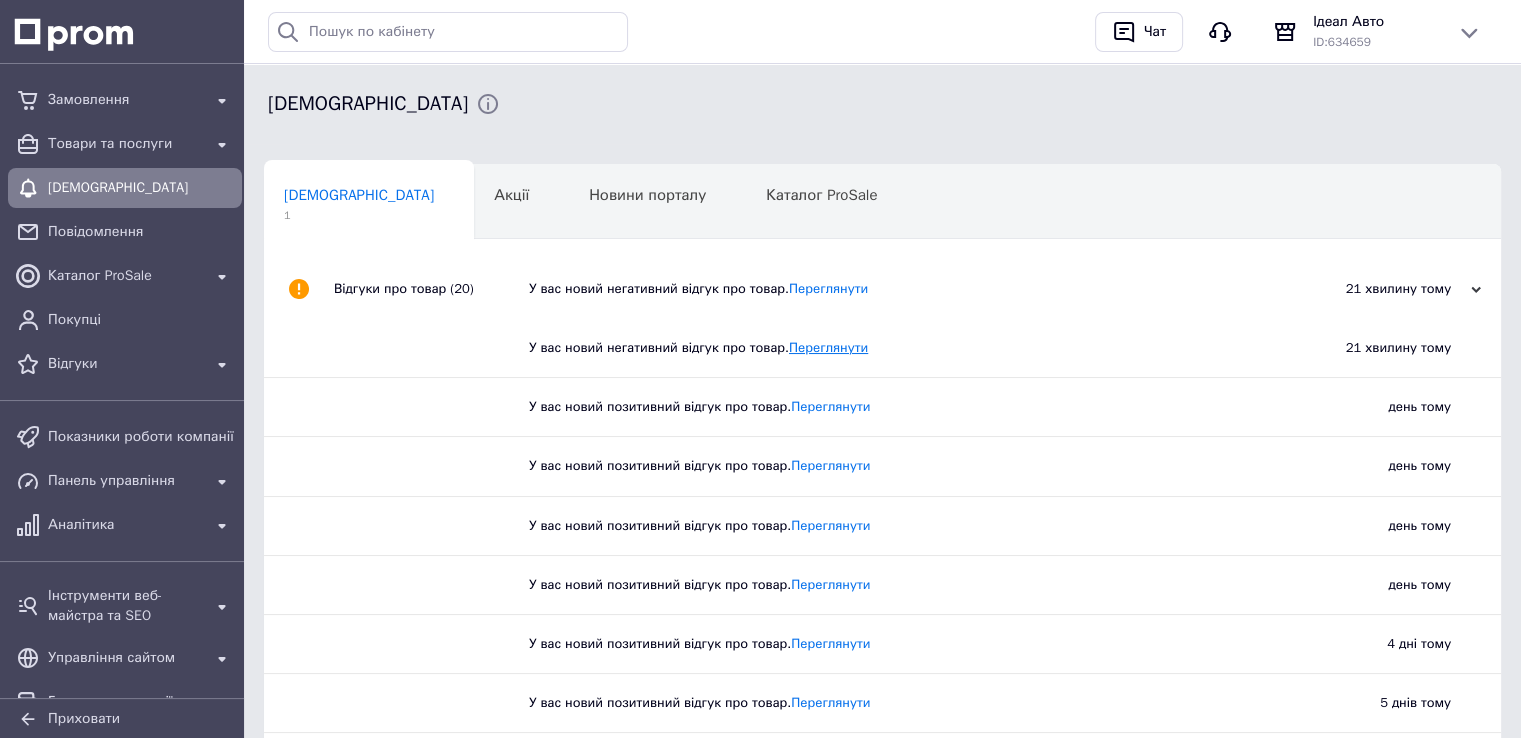 click on "Переглянути" at bounding box center (828, 347) 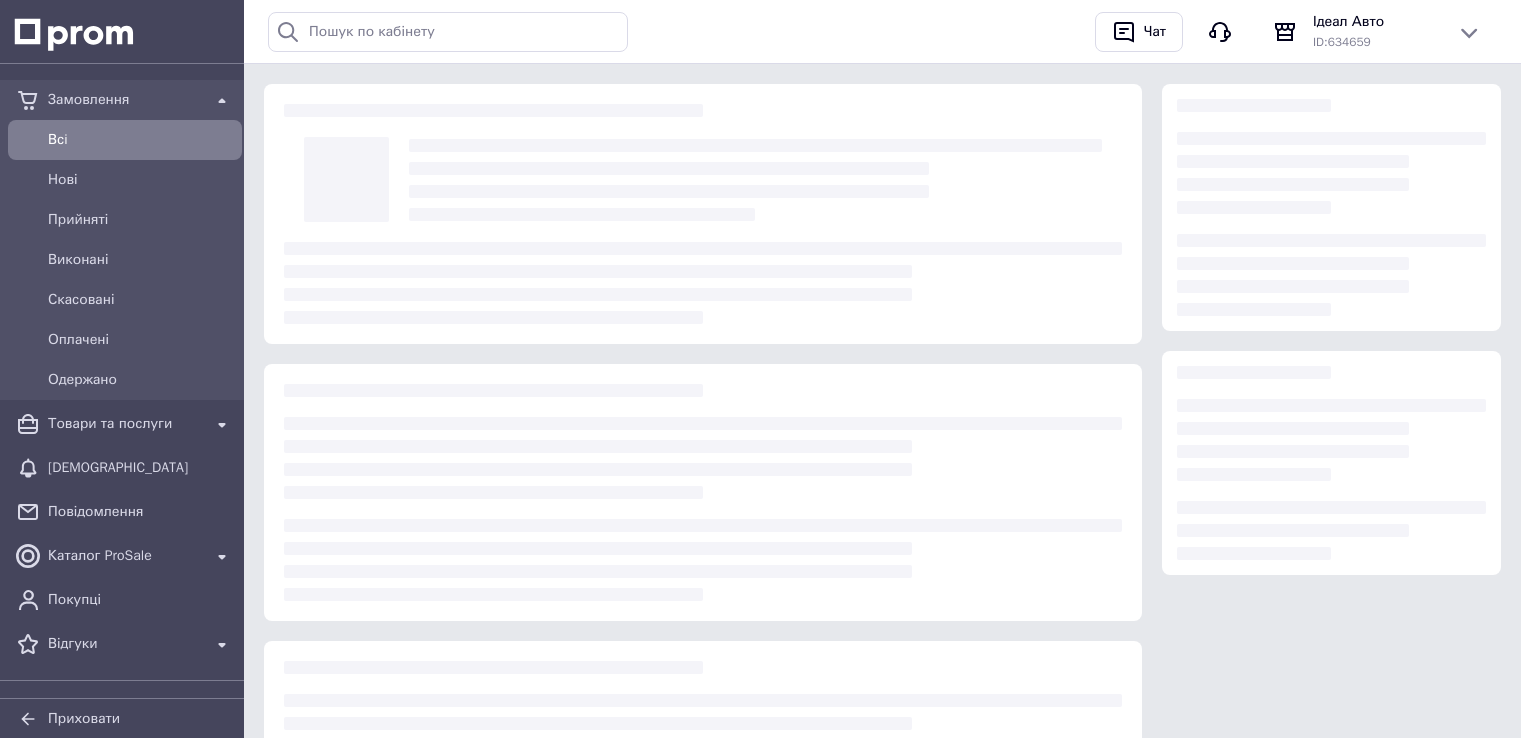scroll, scrollTop: 0, scrollLeft: 0, axis: both 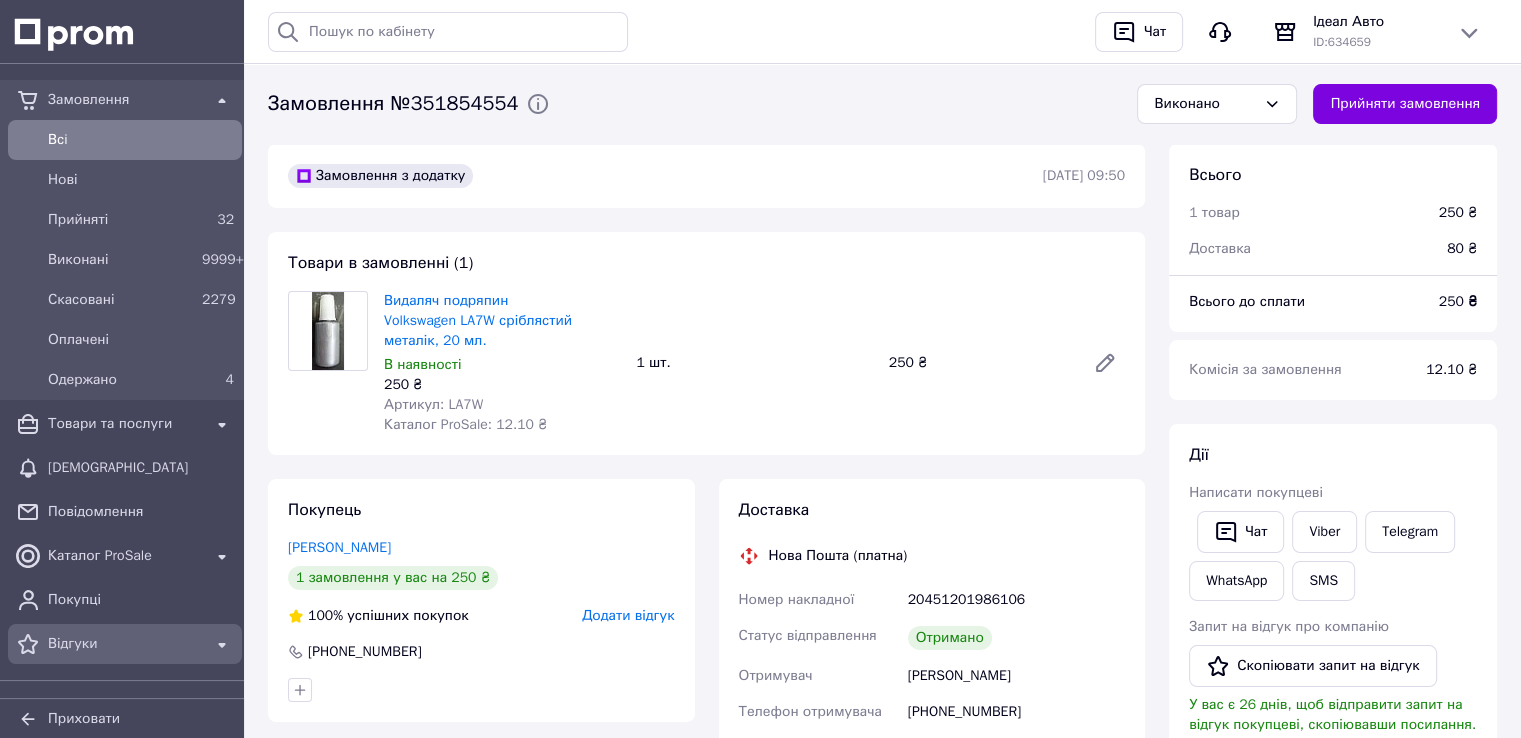 click on "Відгуки" at bounding box center [125, 644] 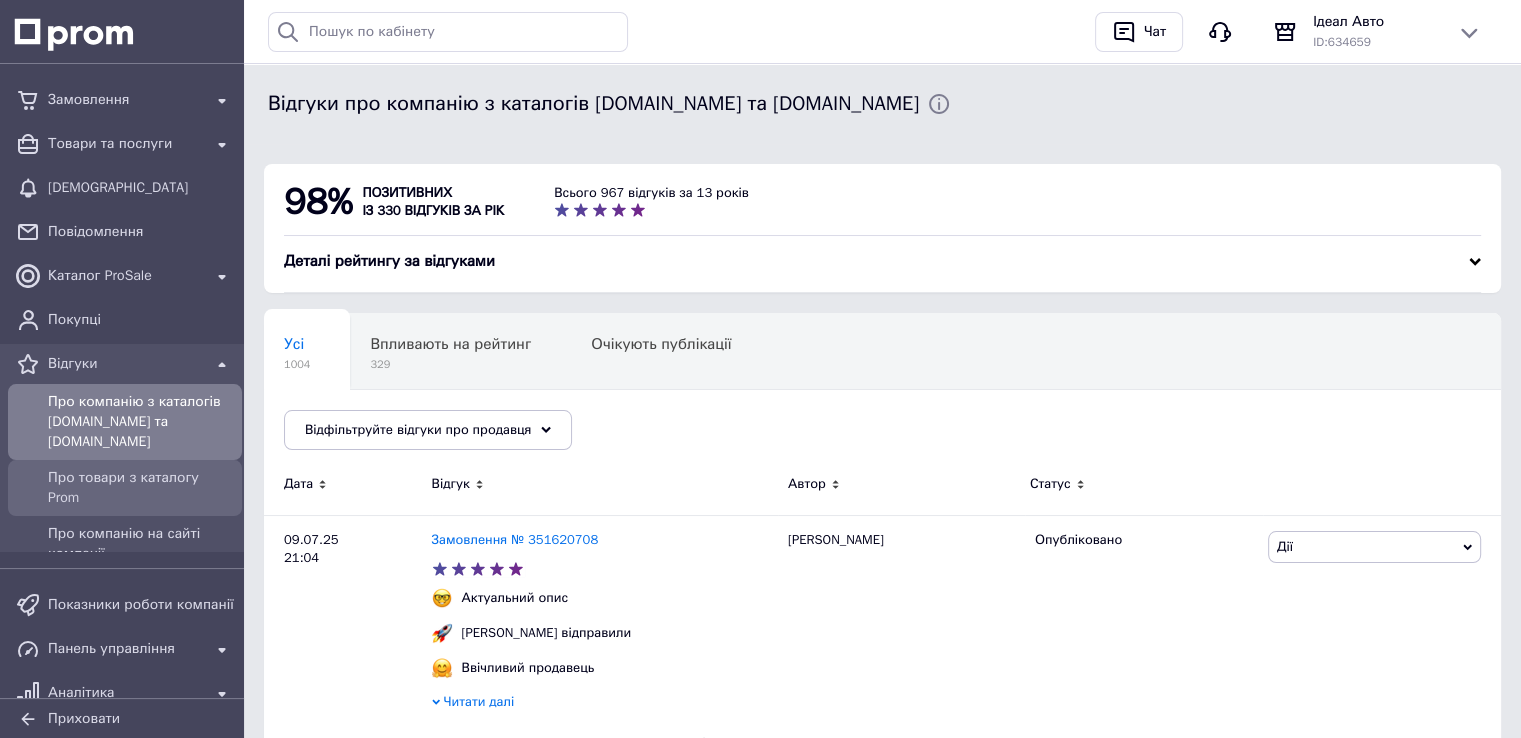 click on "Про товари з каталогу Prom" at bounding box center [141, 488] 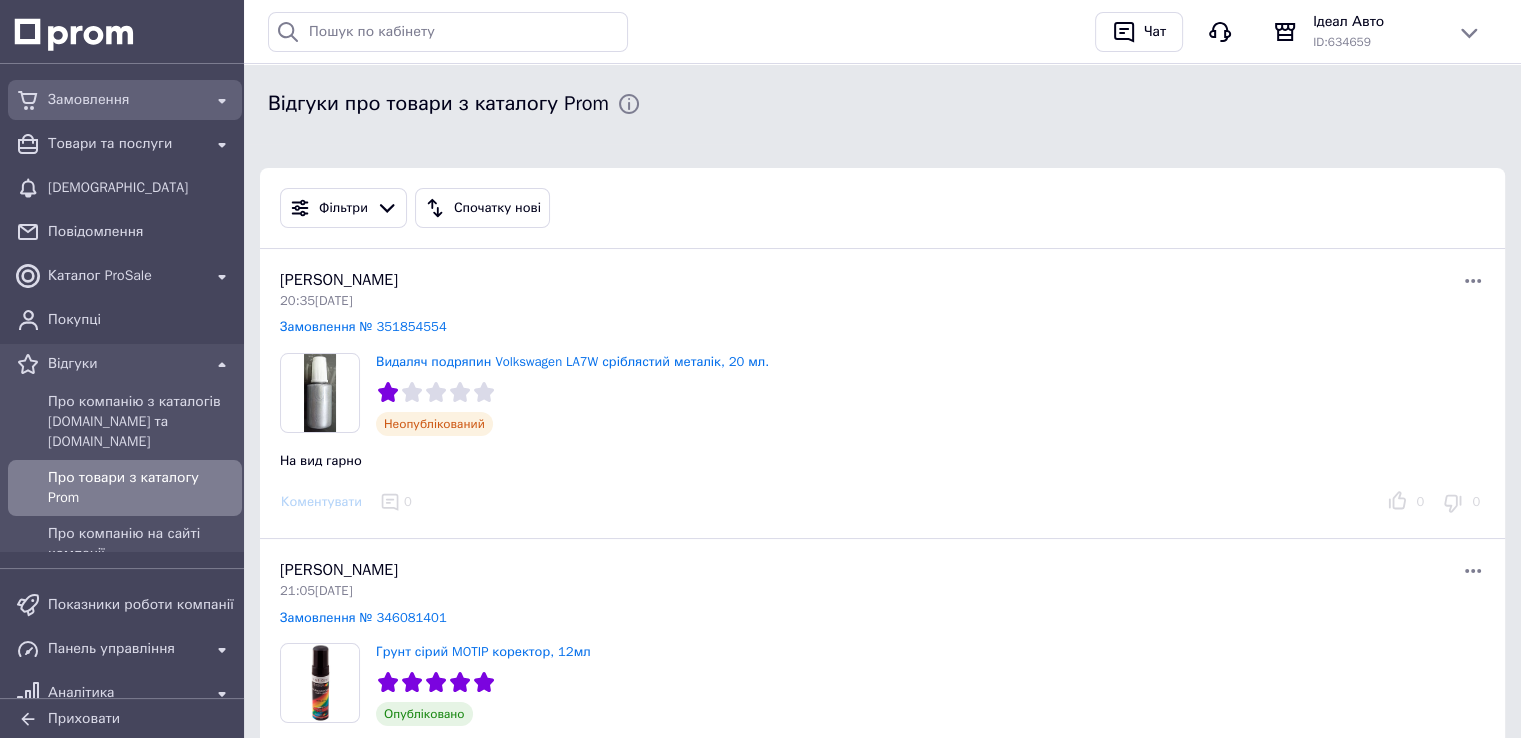 click on "Замовлення" at bounding box center (125, 100) 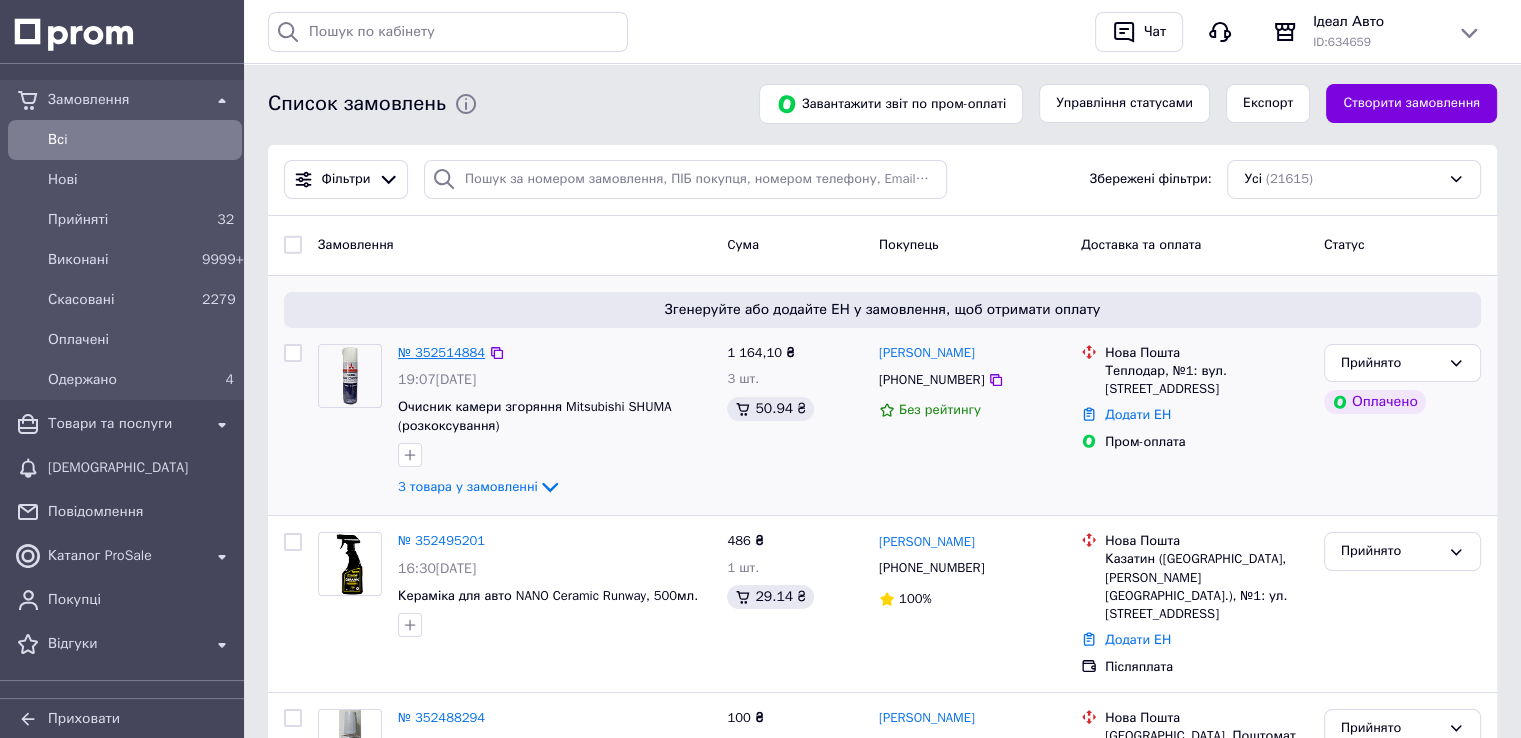 click on "№ 352514884" at bounding box center (441, 352) 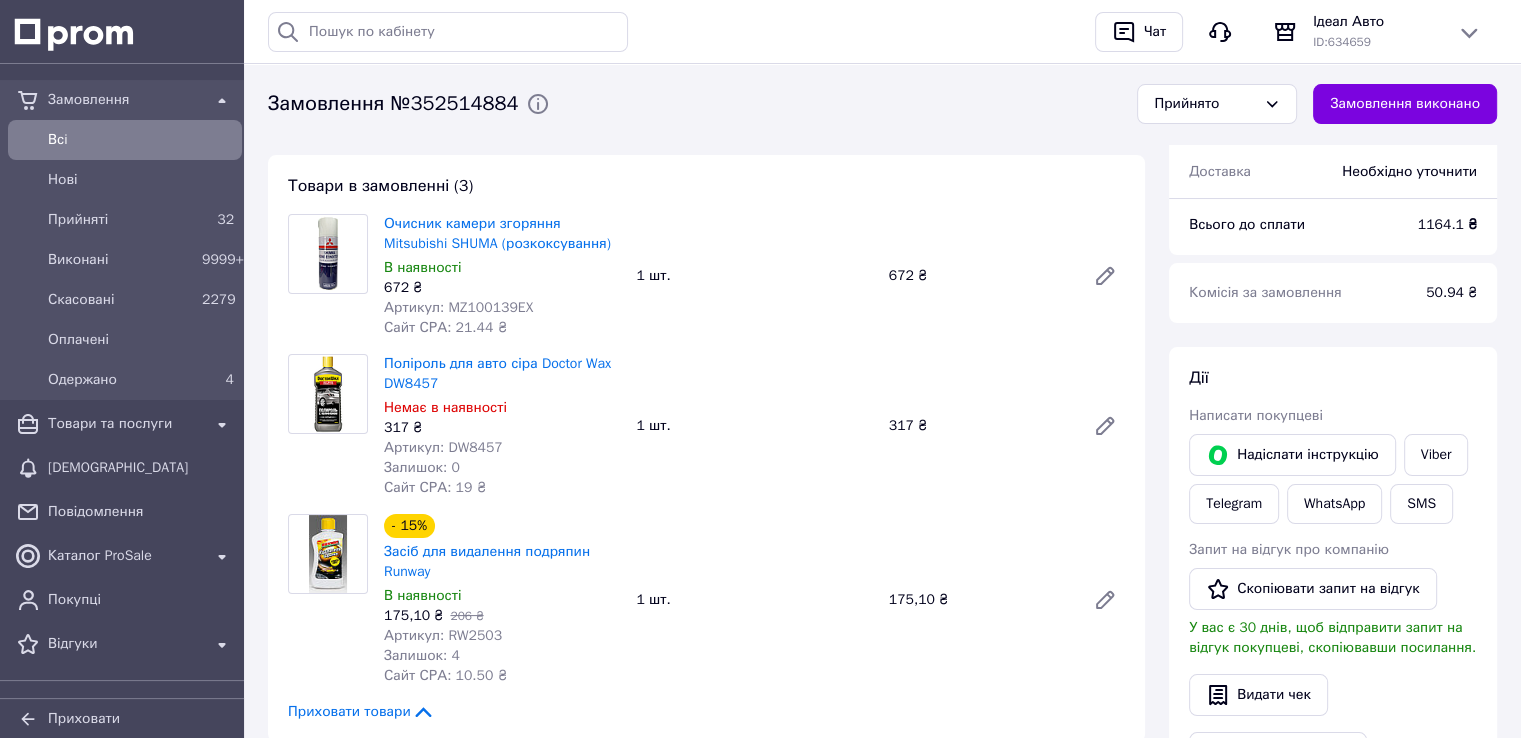 scroll, scrollTop: 300, scrollLeft: 0, axis: vertical 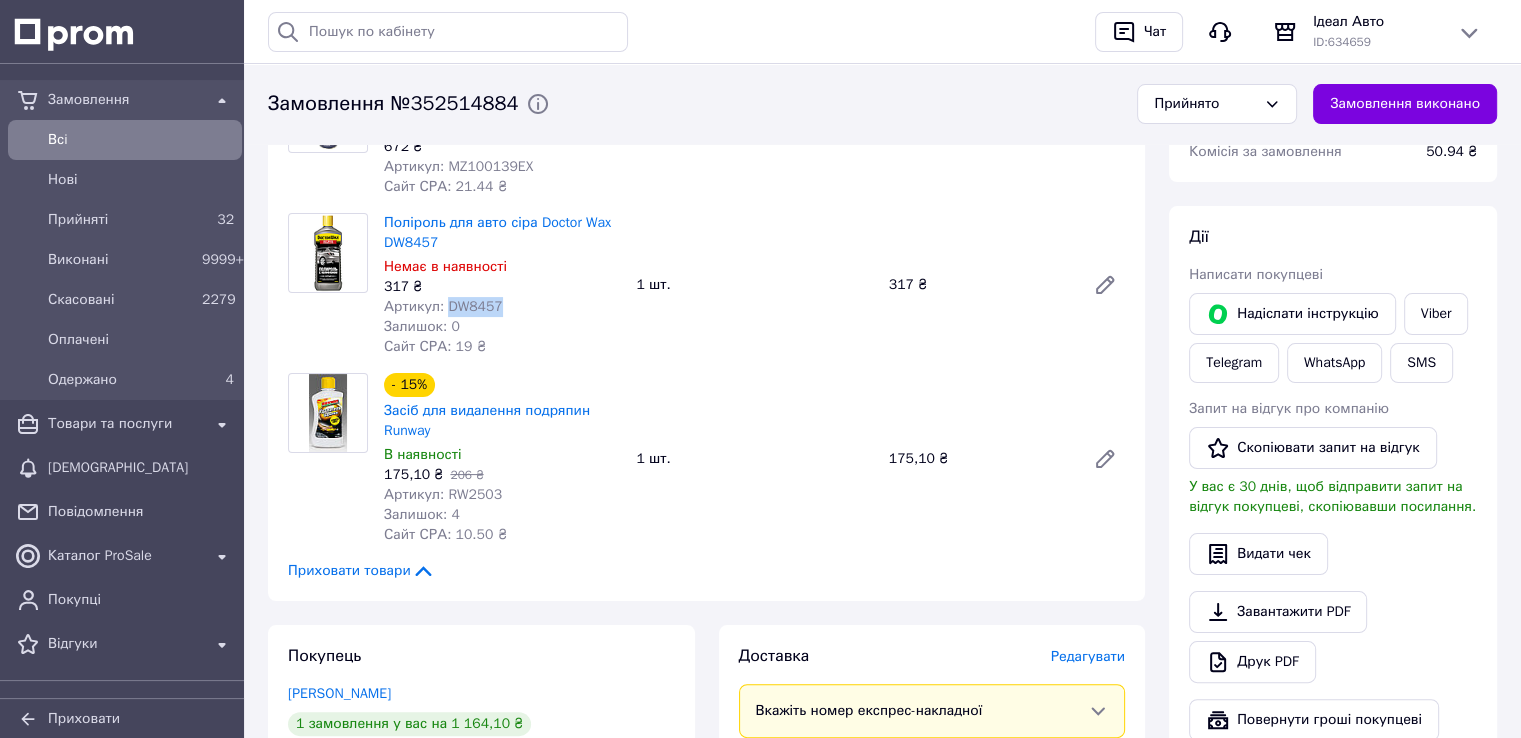 drag, startPoint x: 501, startPoint y: 309, endPoint x: 444, endPoint y: 306, distance: 57.07889 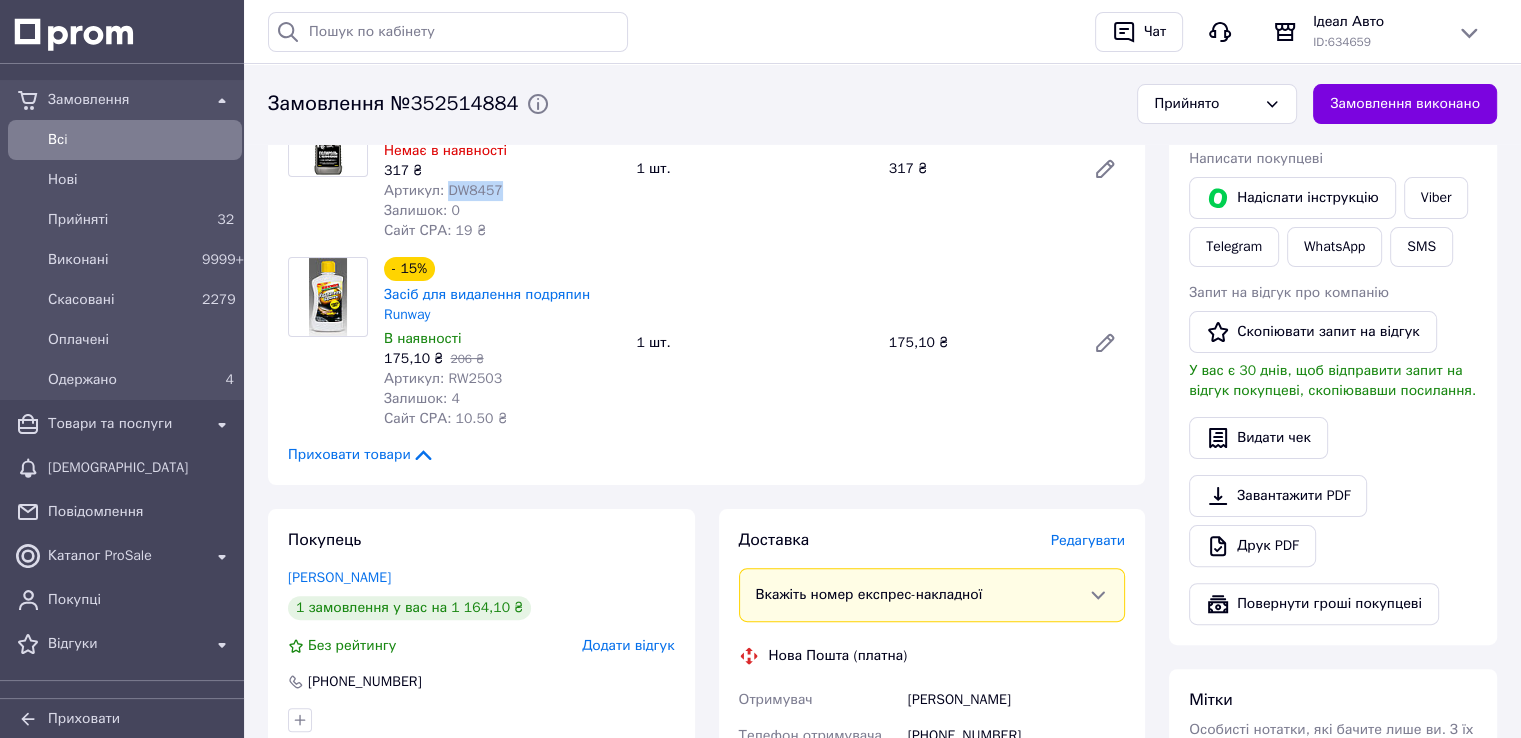 scroll, scrollTop: 600, scrollLeft: 0, axis: vertical 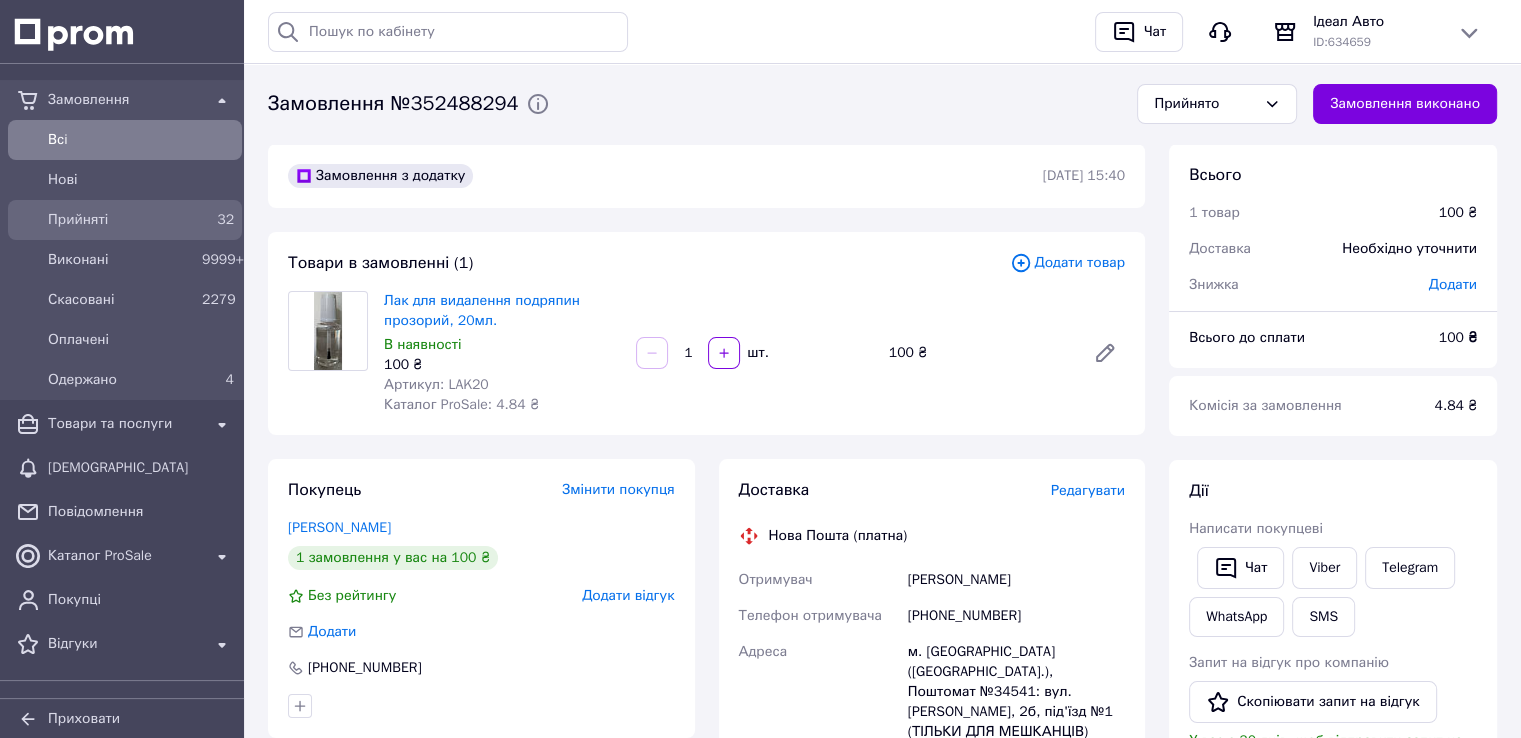 click on "Прийняті" at bounding box center [121, 220] 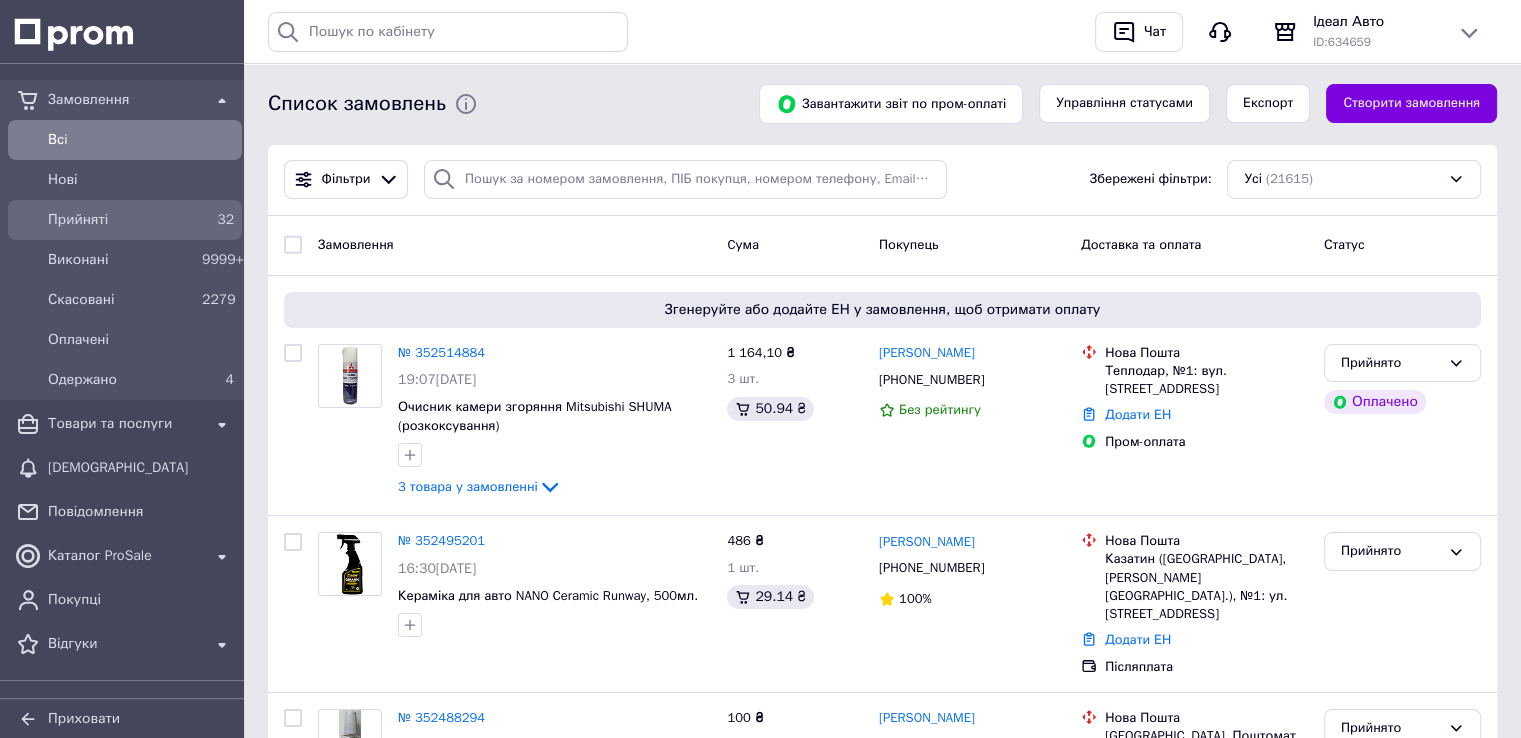 click on "Прийняті" at bounding box center [121, 220] 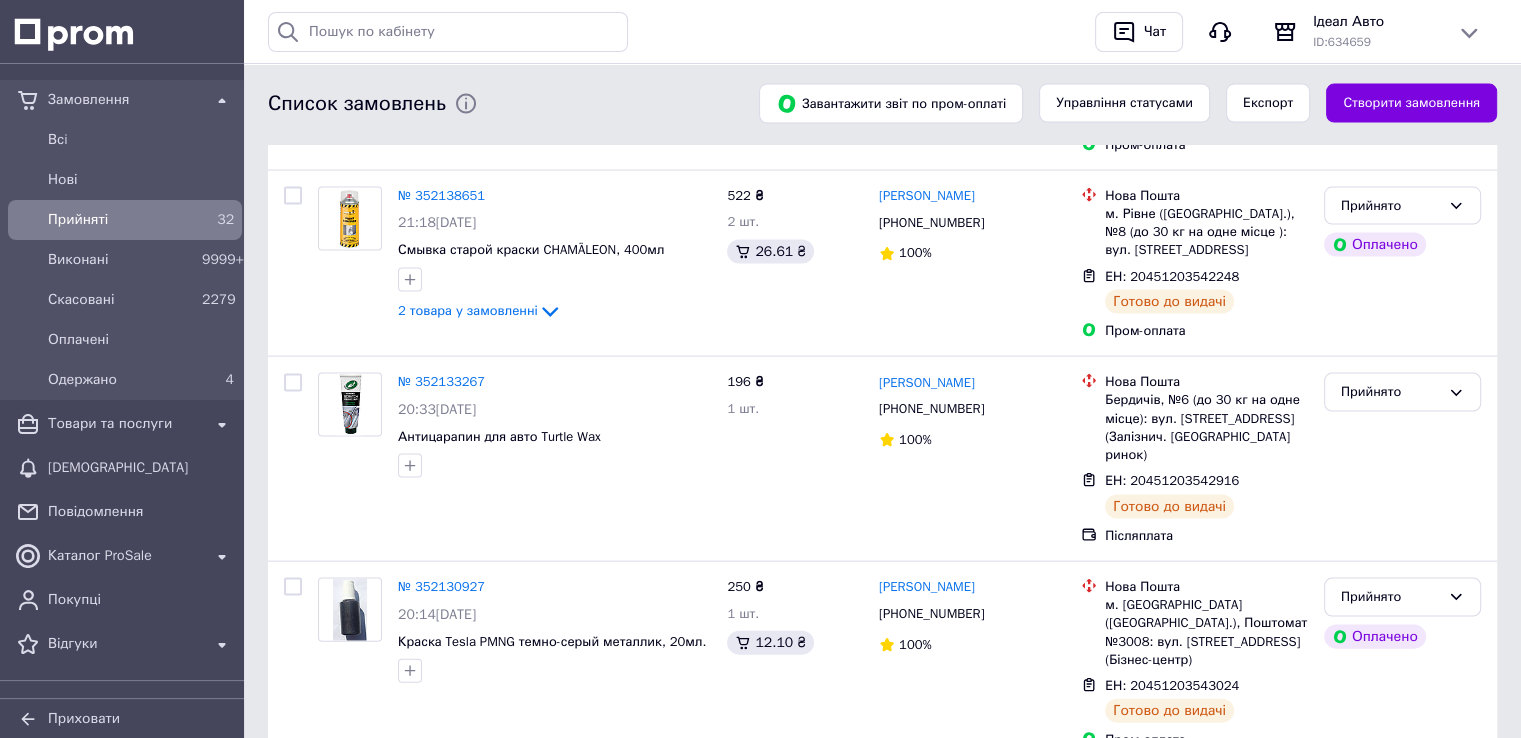 scroll, scrollTop: 5618, scrollLeft: 0, axis: vertical 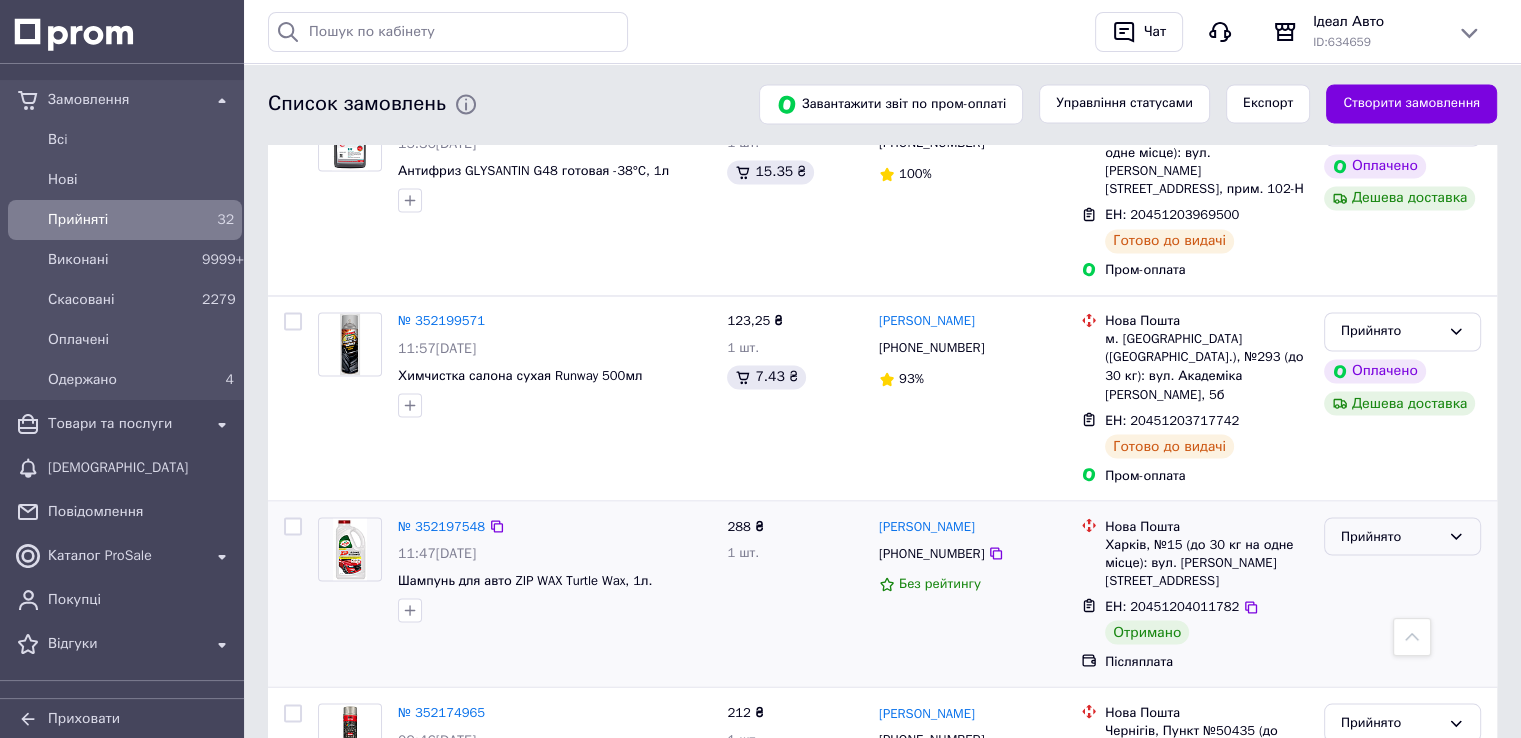 click on "Прийнято" at bounding box center (1402, 536) 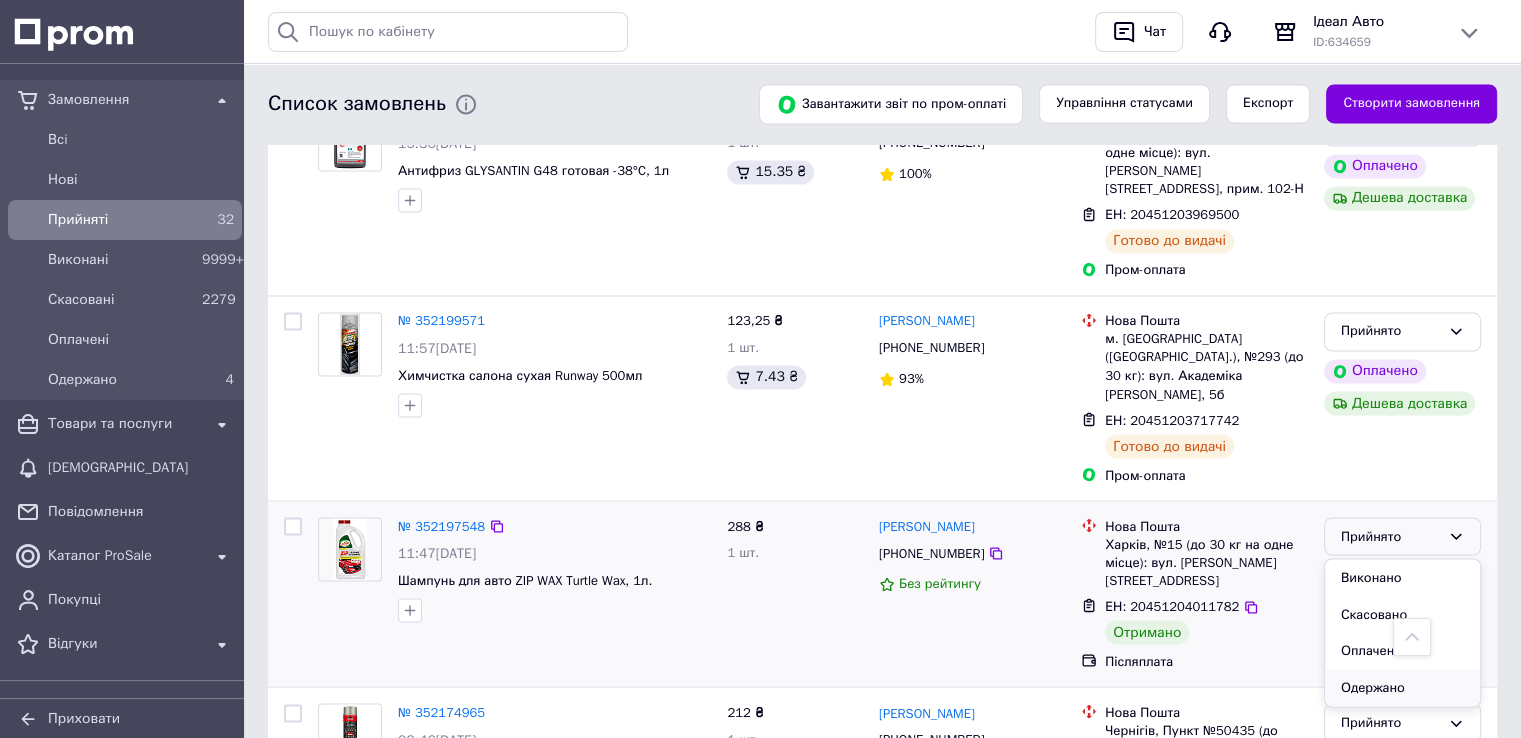 click on "Одержано" at bounding box center (1402, 687) 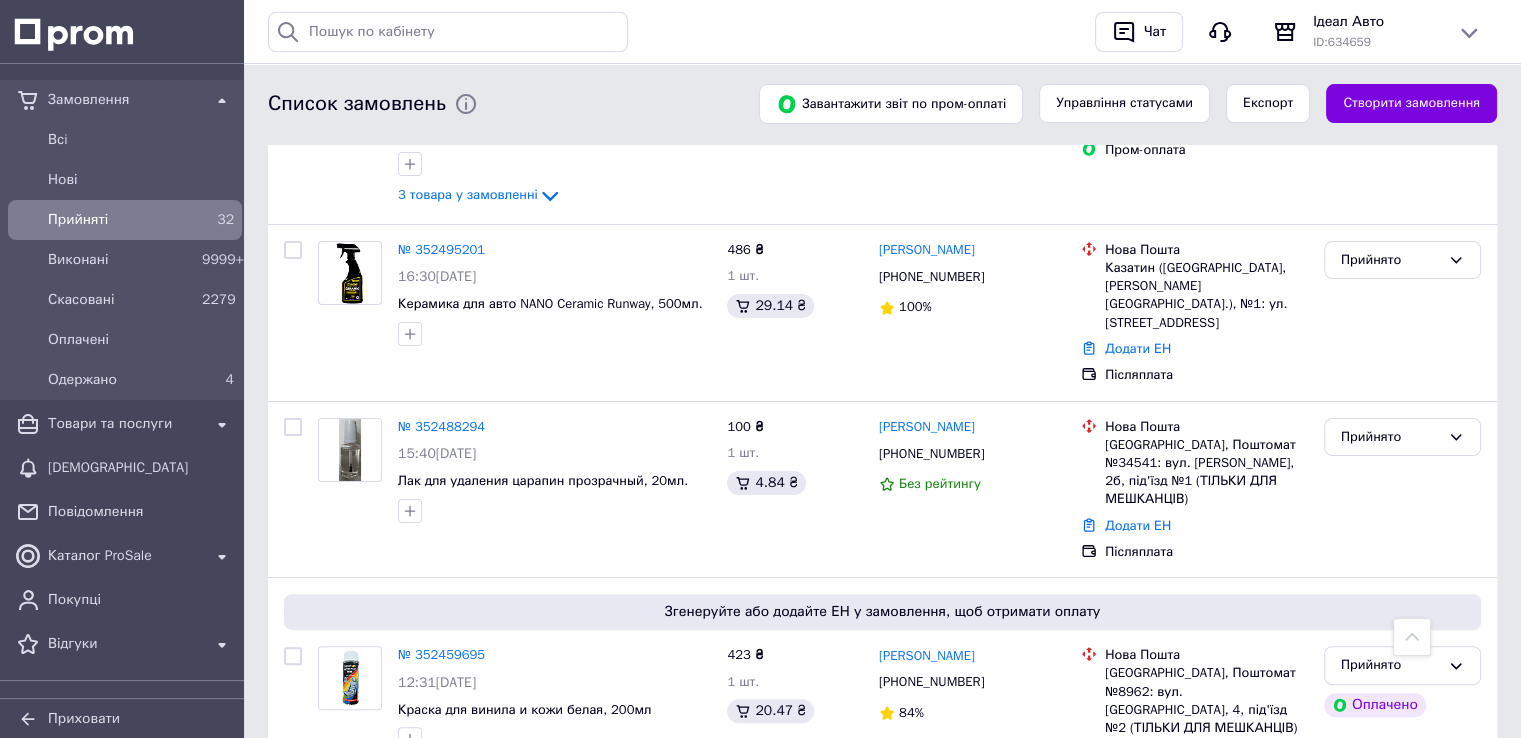 scroll, scrollTop: 218, scrollLeft: 0, axis: vertical 